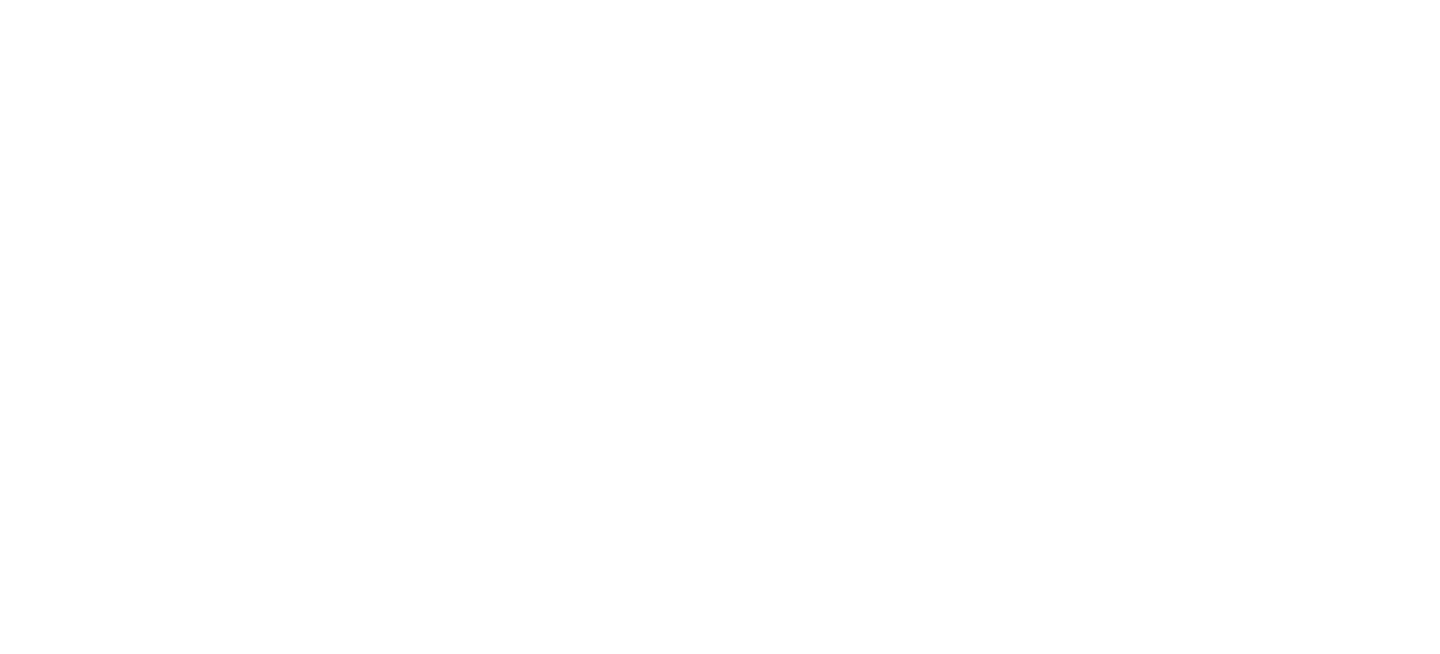 scroll, scrollTop: 0, scrollLeft: 0, axis: both 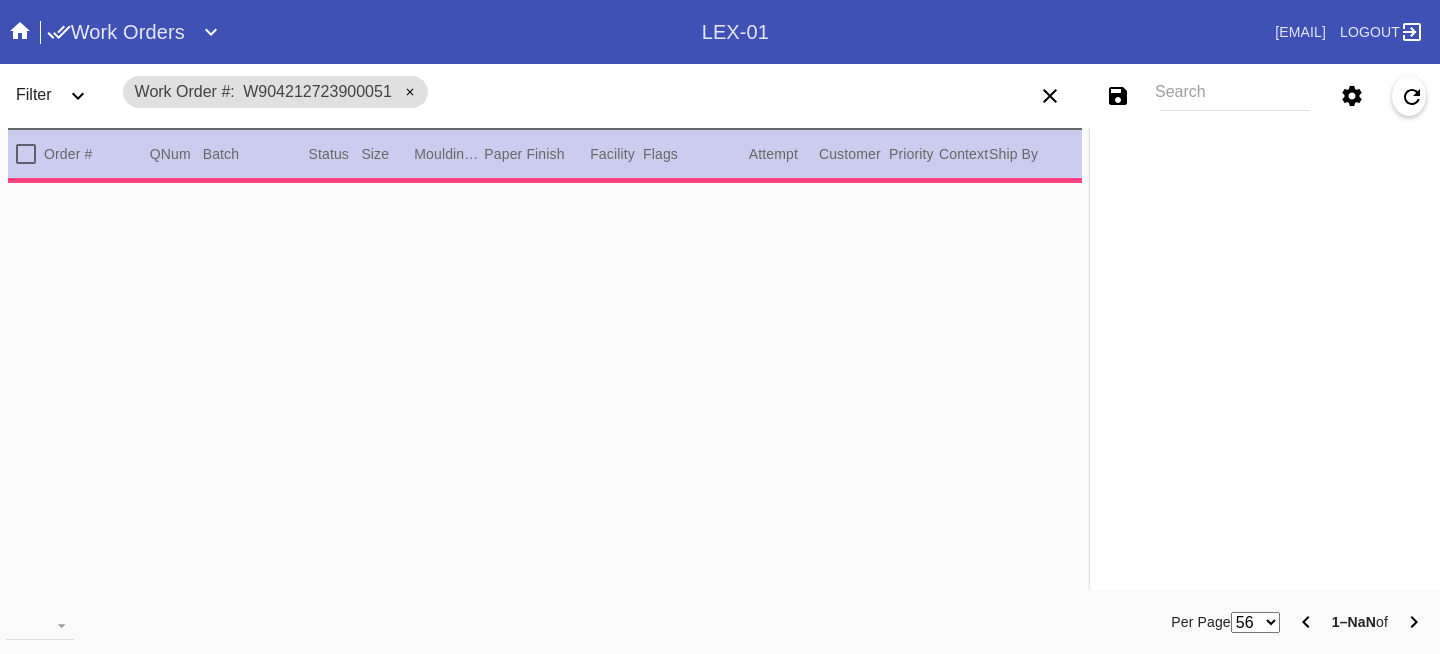 type on "1.5" 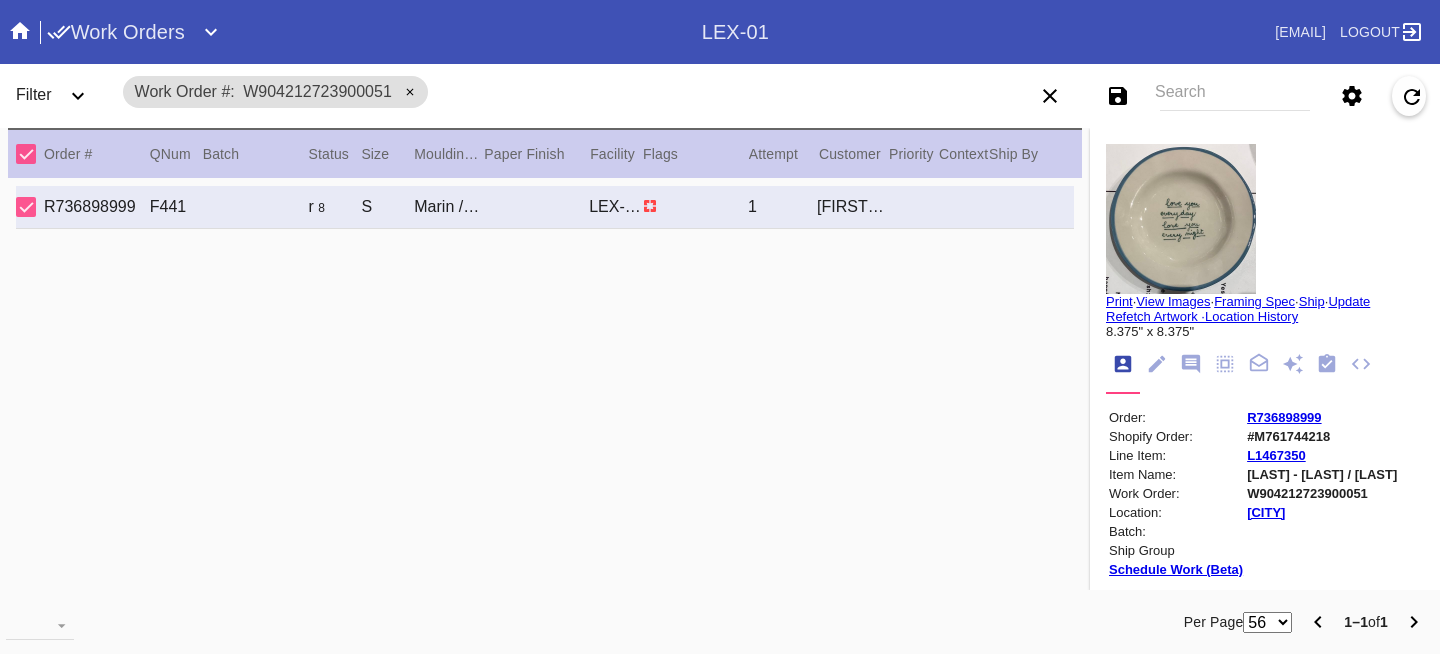click 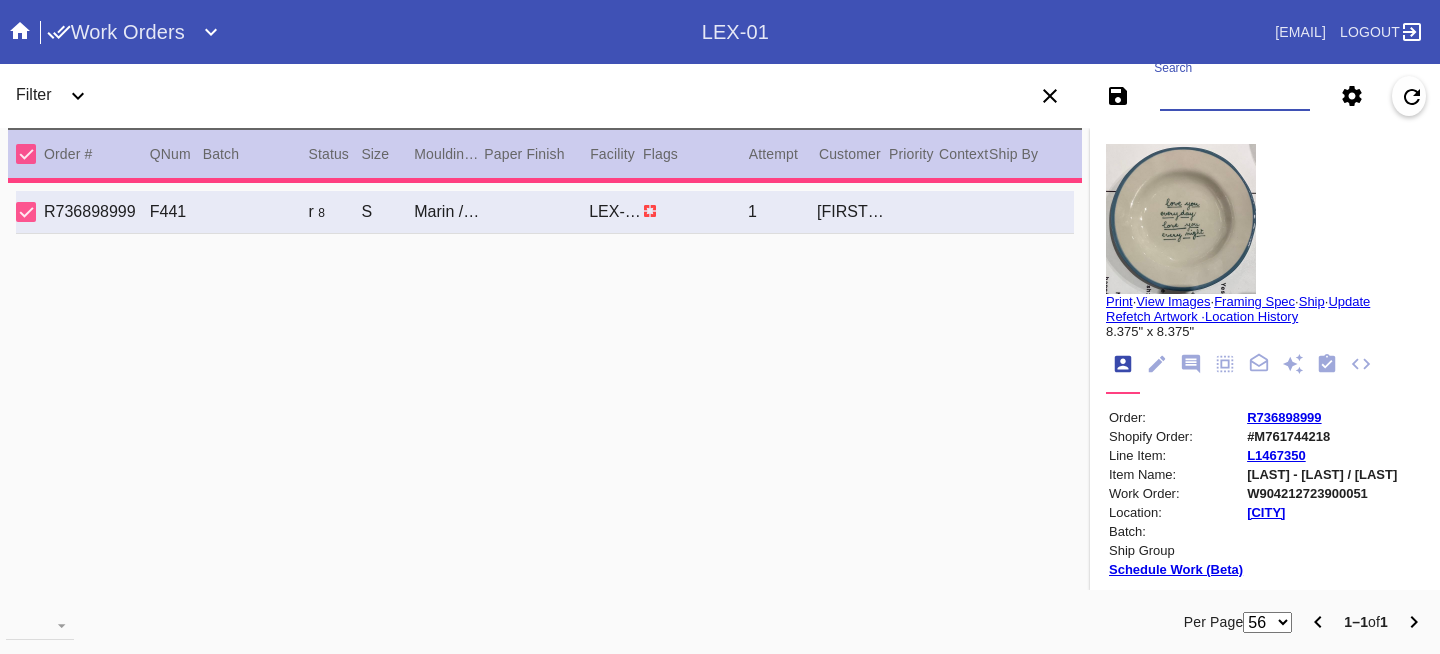 click on "Search" at bounding box center (1235, 96) 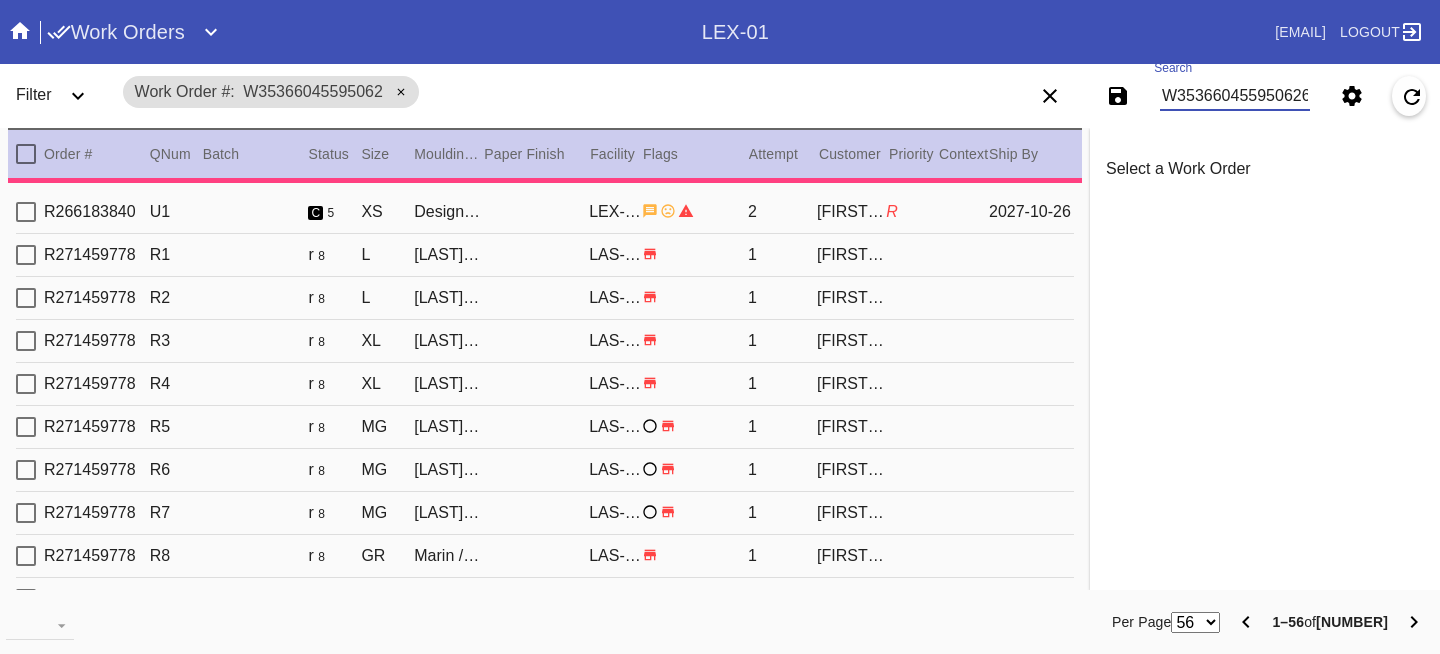 scroll, scrollTop: 0, scrollLeft: 3, axis: horizontal 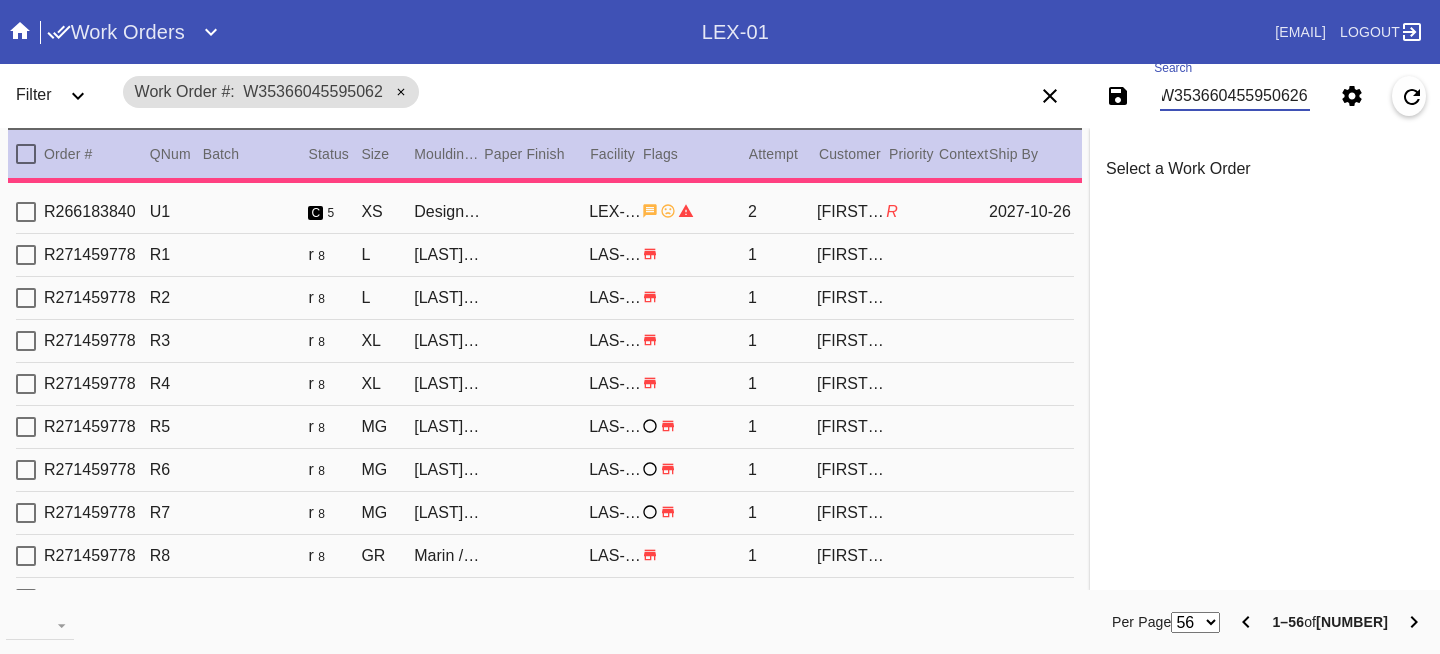 type on "W353660455950626" 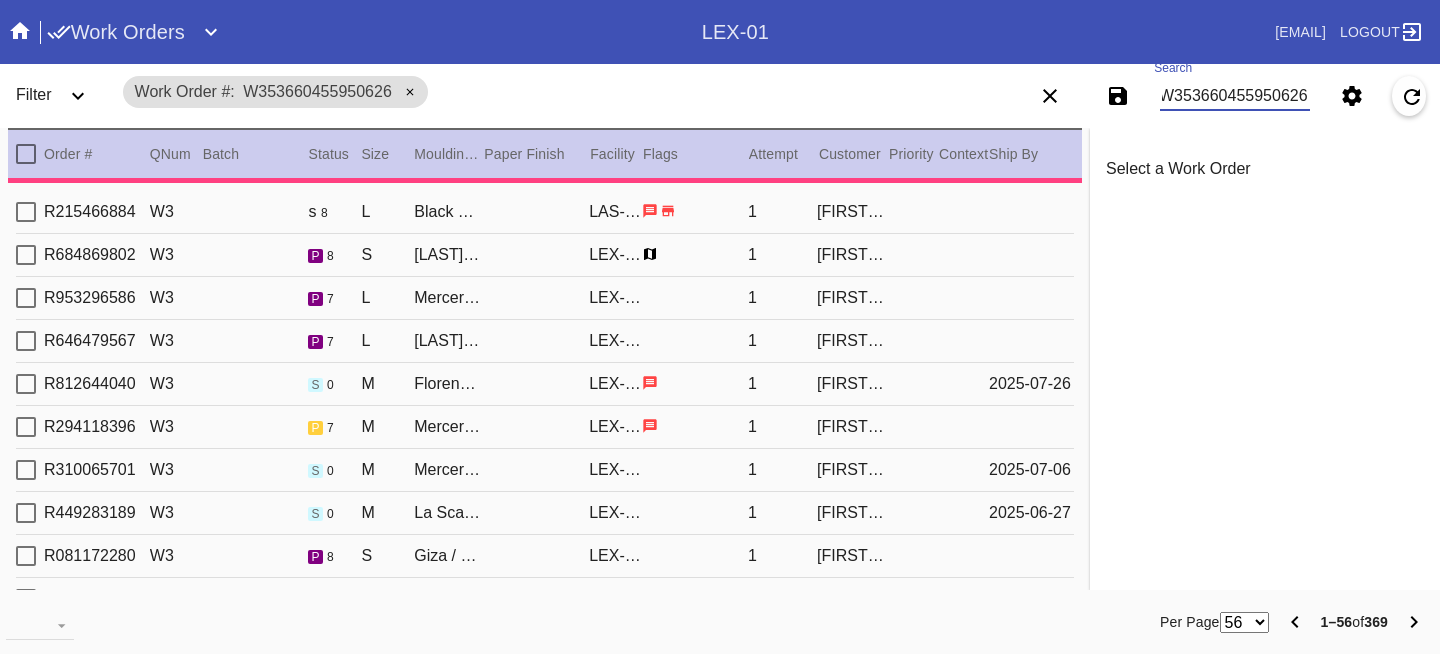 type on "1.5" 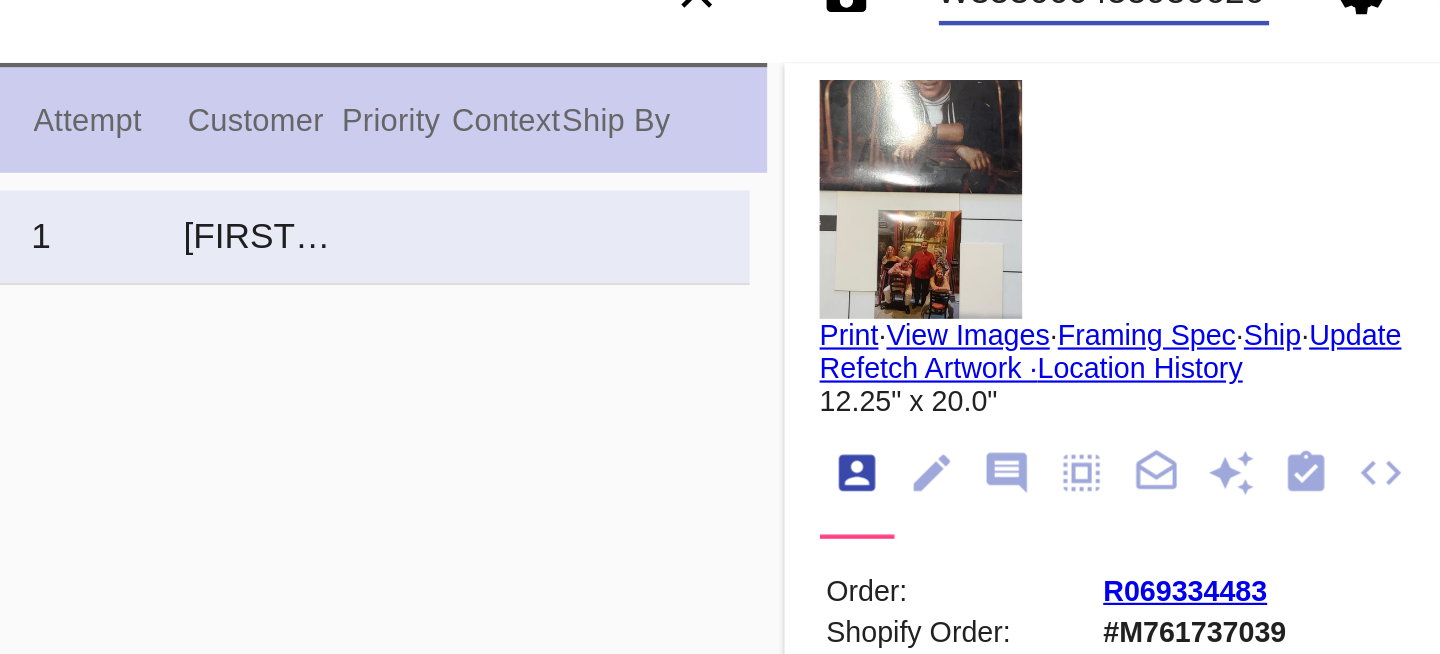 scroll, scrollTop: 48, scrollLeft: 0, axis: vertical 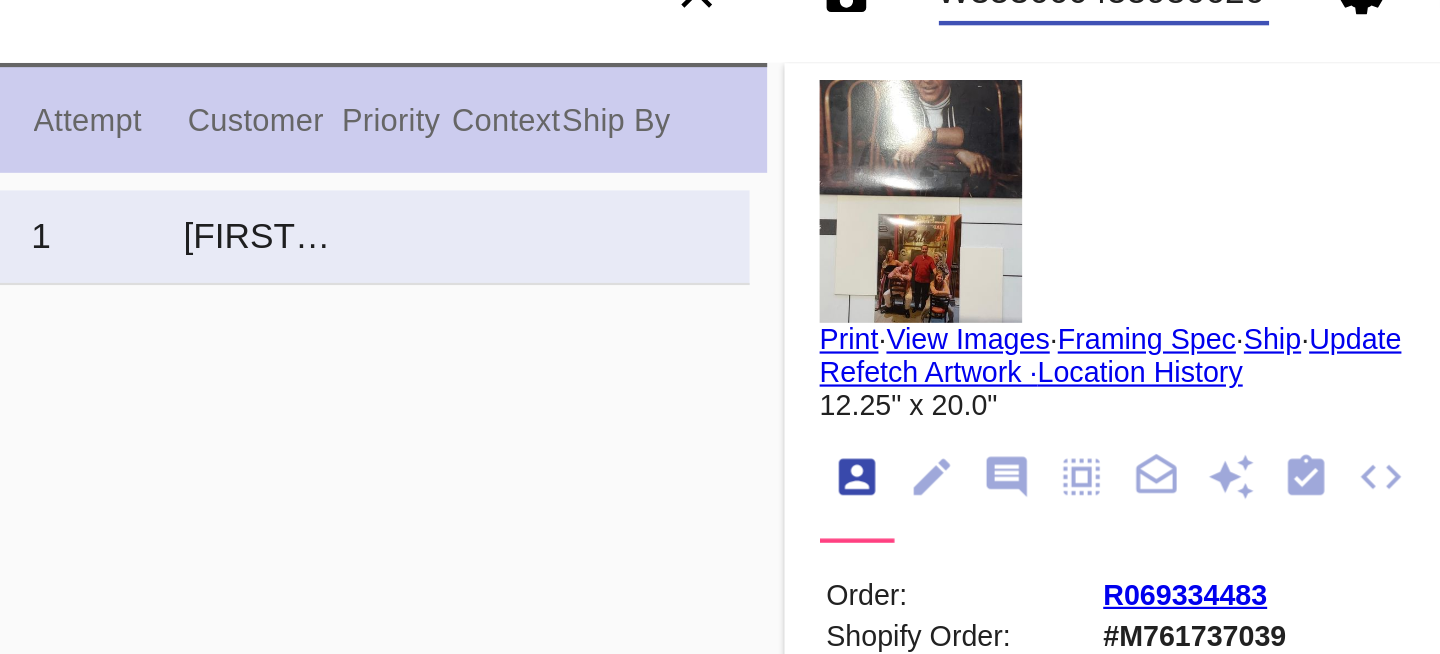 click on "View Images" at bounding box center (1173, 253) 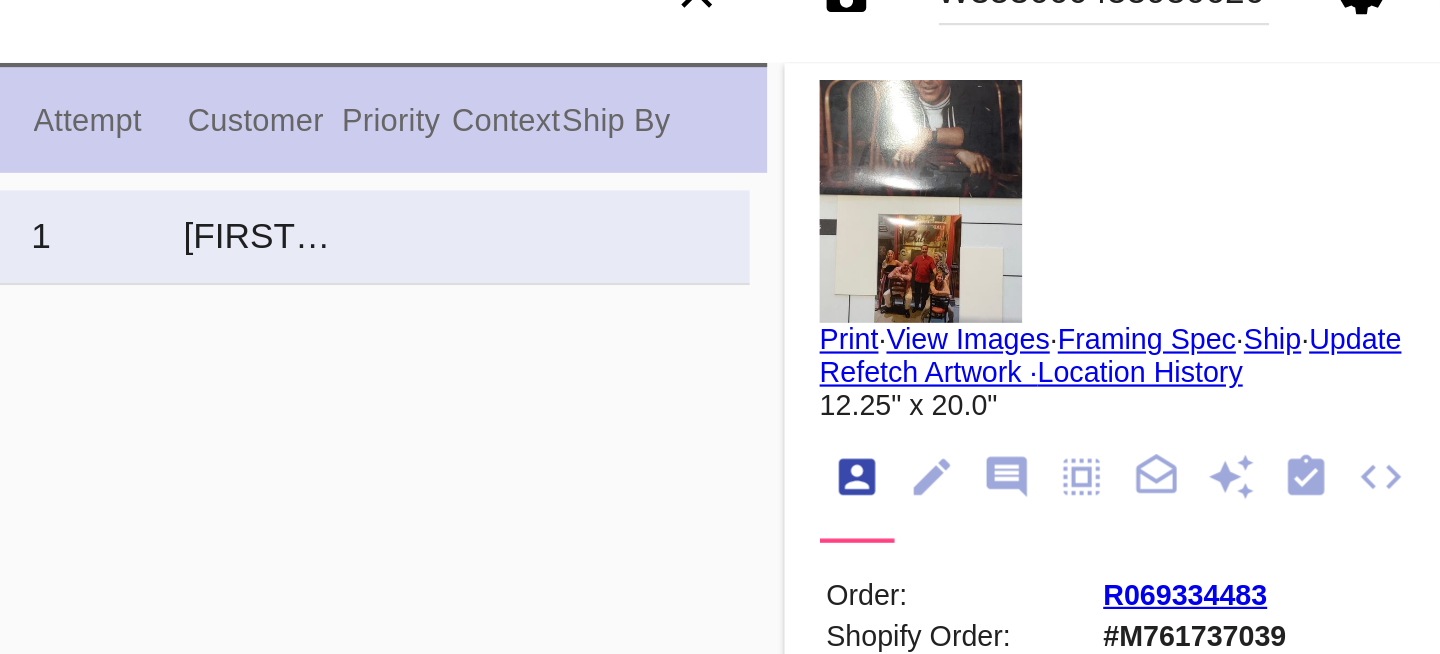 scroll, scrollTop: 0, scrollLeft: 0, axis: both 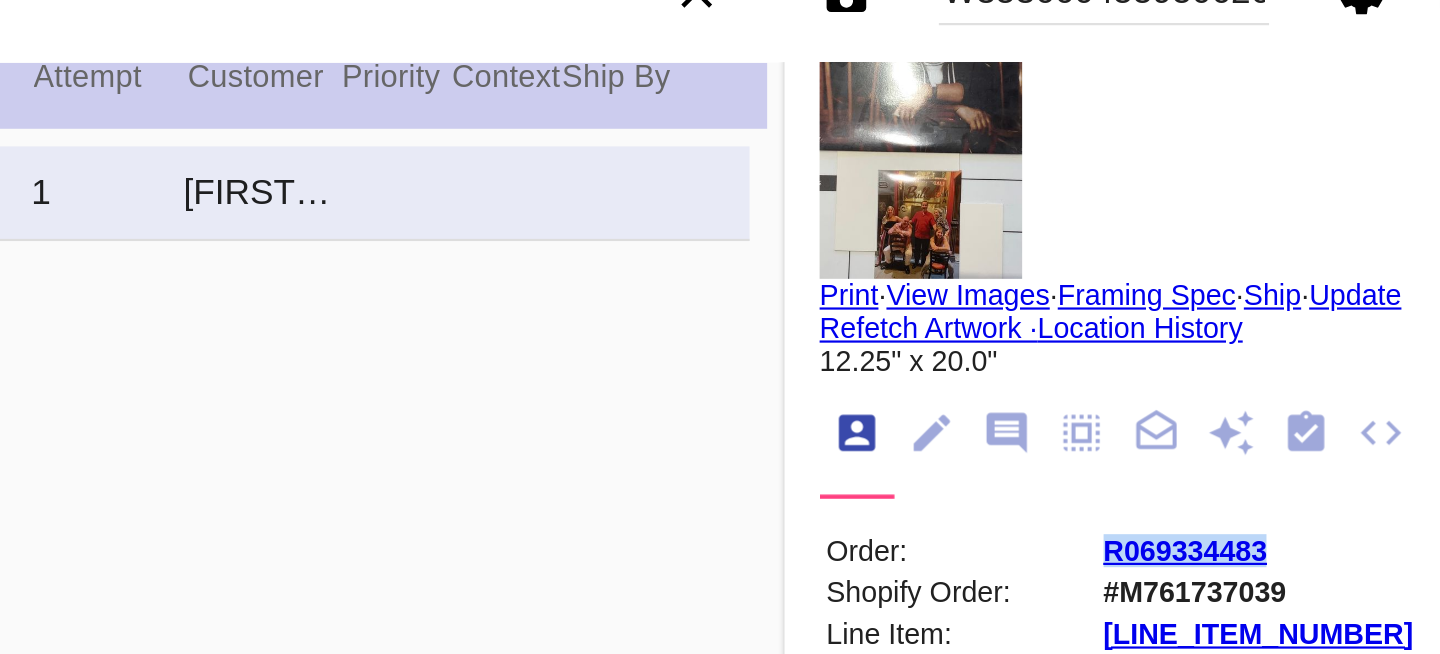 drag, startPoint x: 1319, startPoint y: 351, endPoint x: 1228, endPoint y: 357, distance: 91.197586 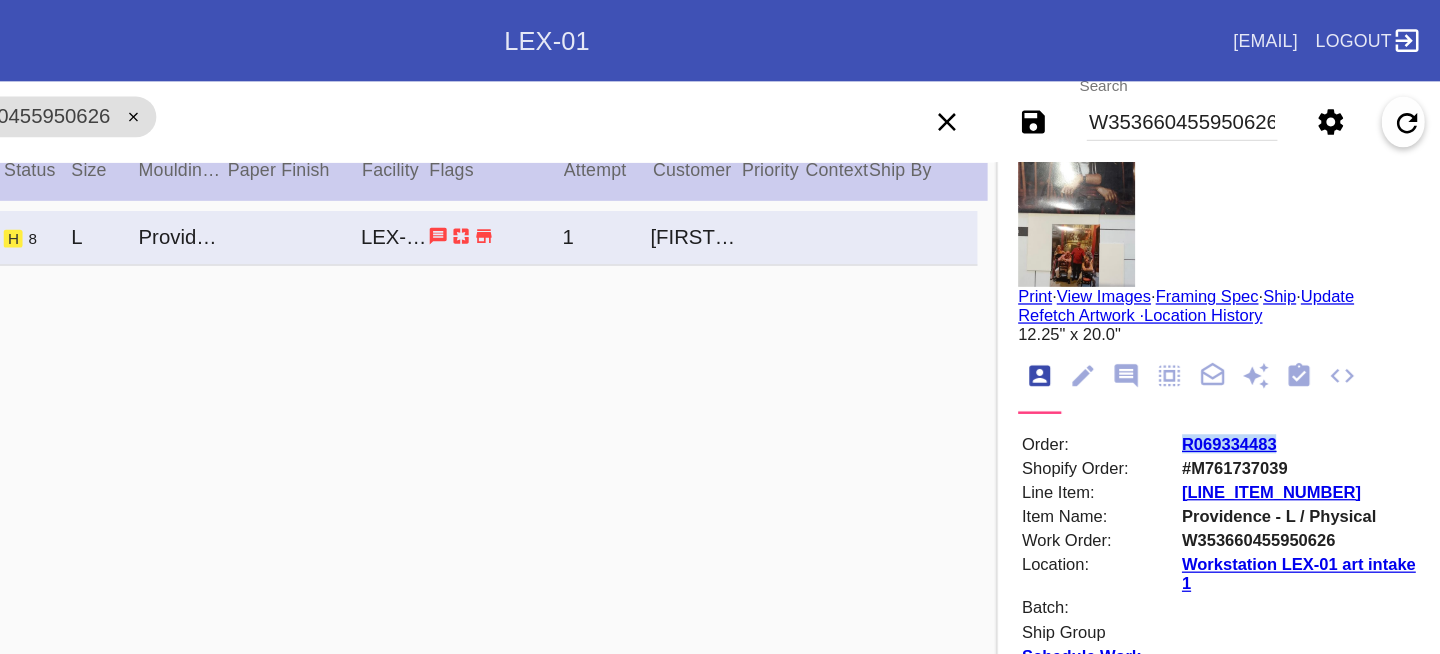 scroll, scrollTop: 0, scrollLeft: 0, axis: both 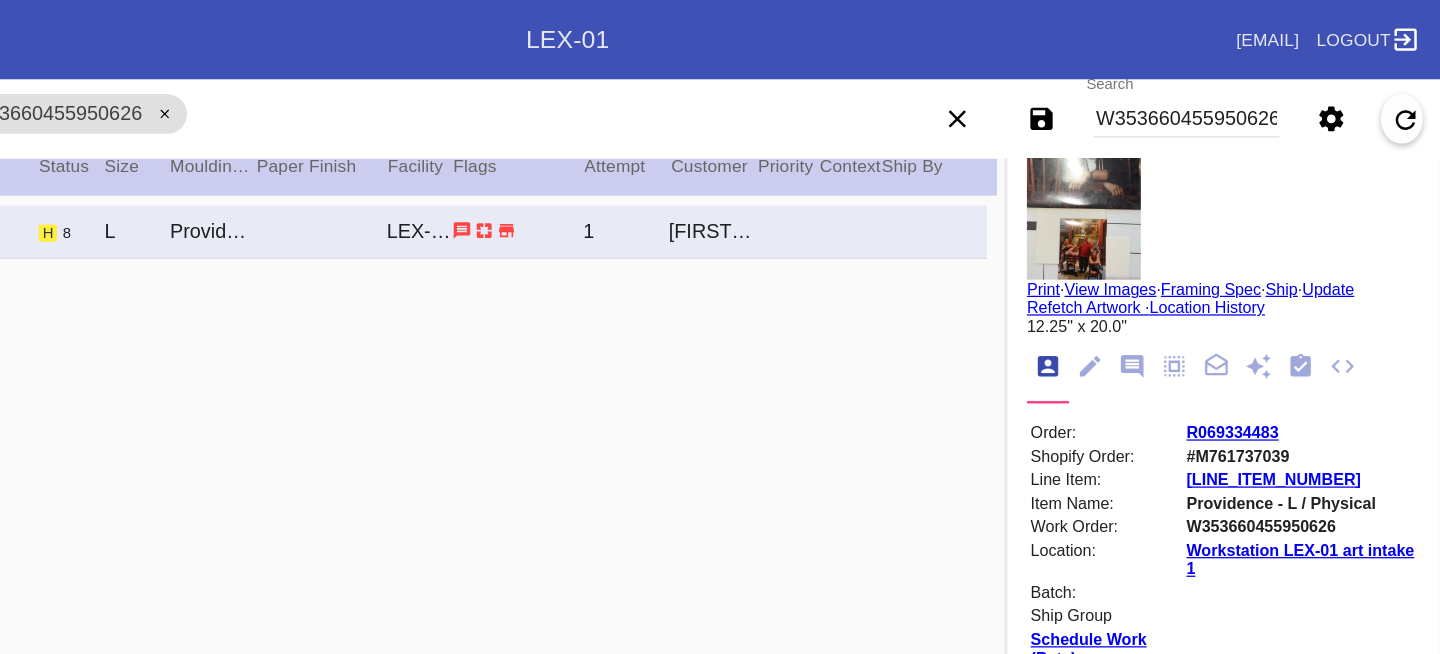 click on "W353660455950626" at bounding box center [1235, 96] 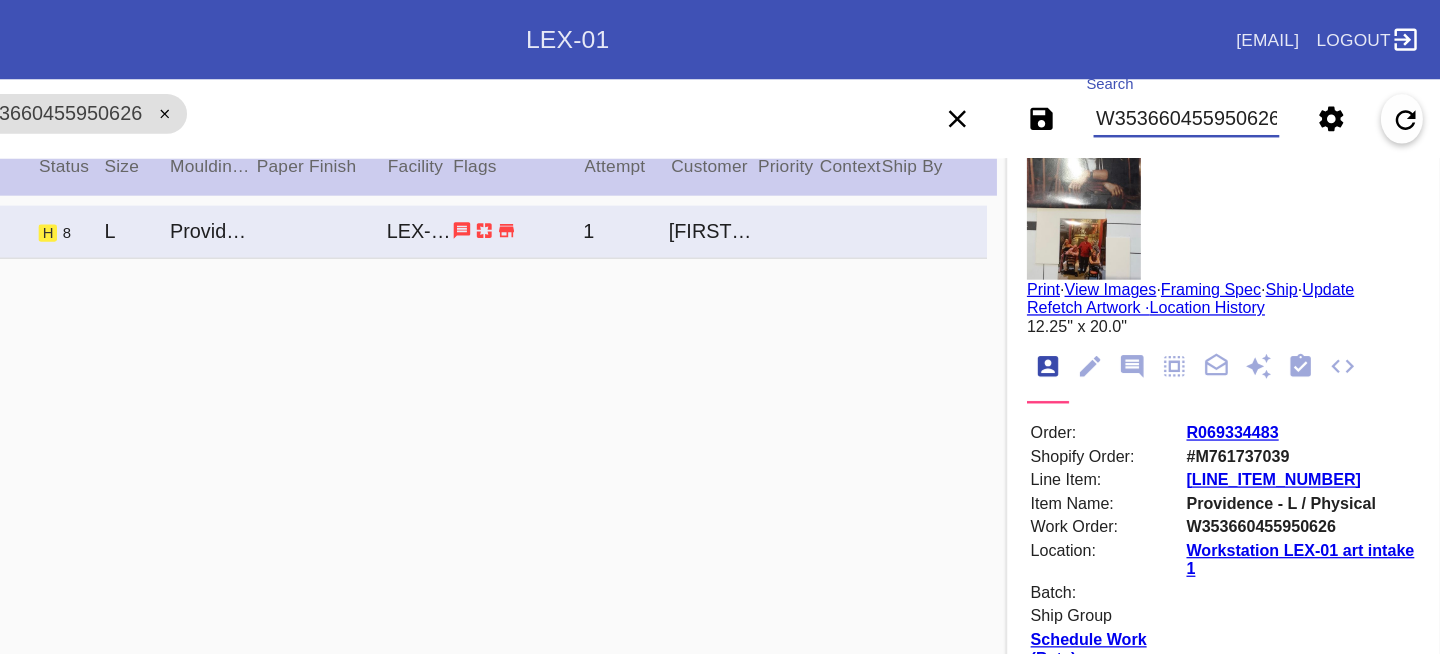 click on "W353660455950626" at bounding box center [1235, 96] 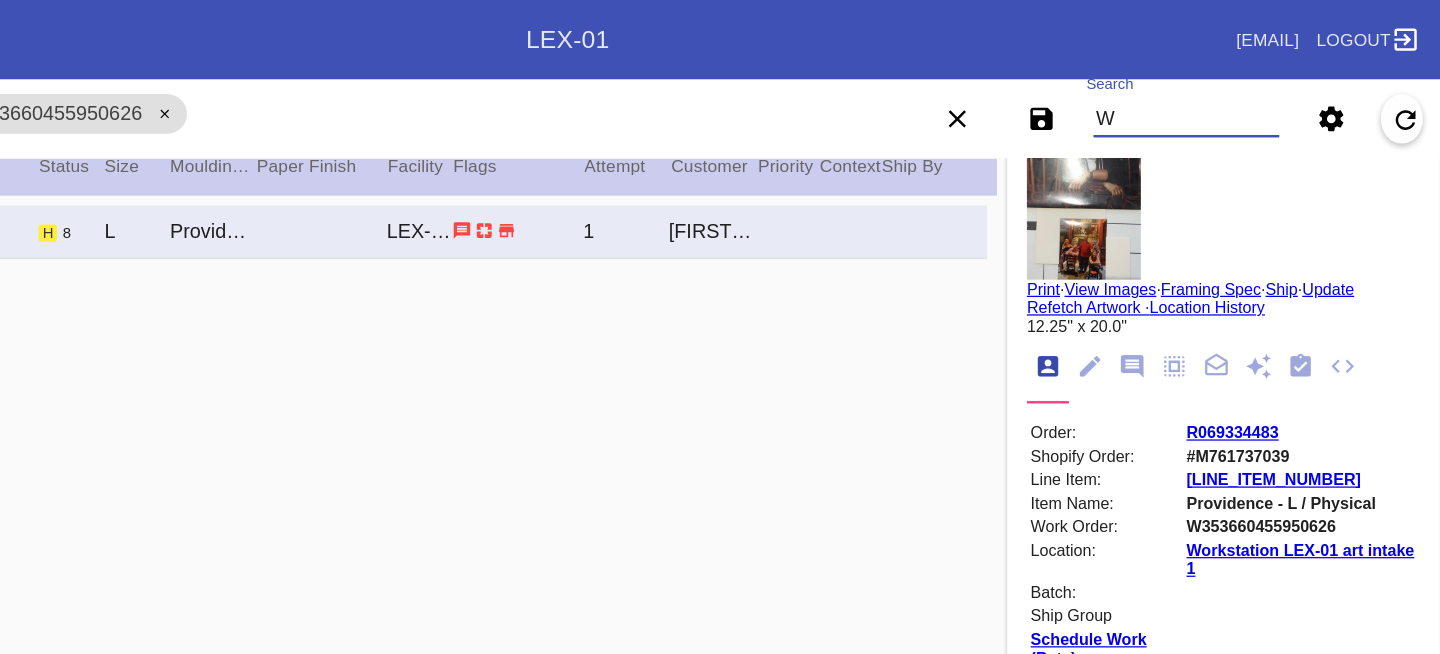 type on "W9" 